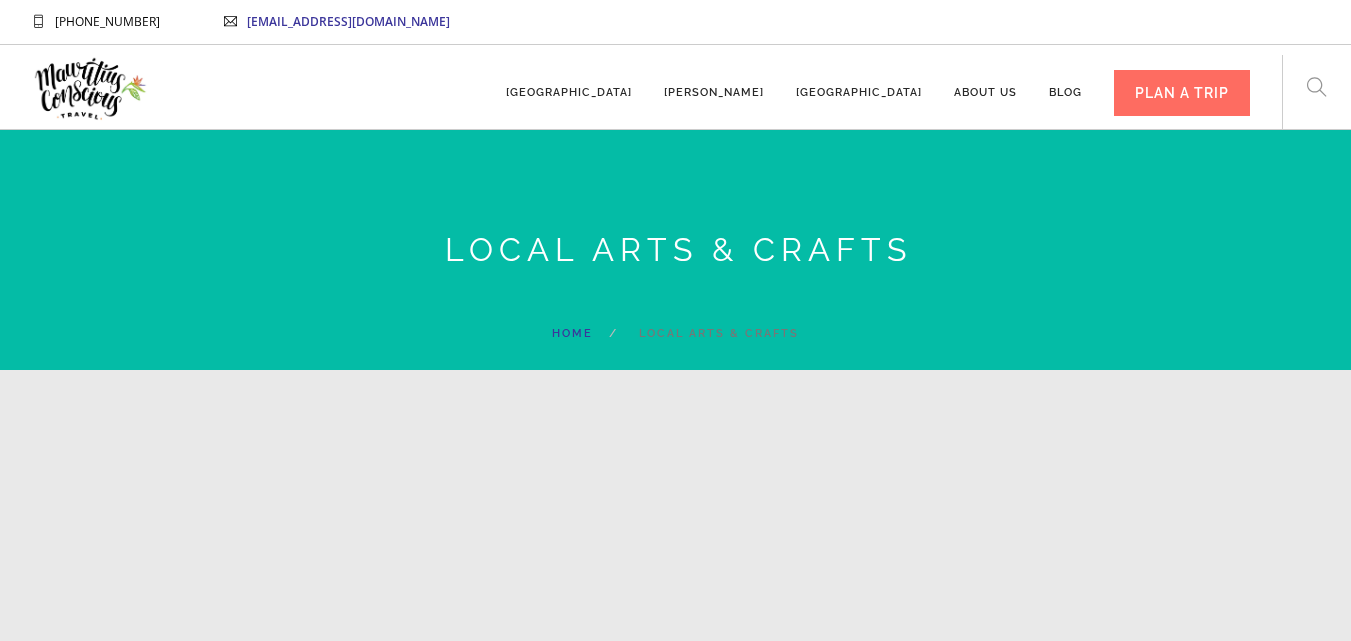 scroll, scrollTop: 800, scrollLeft: 0, axis: vertical 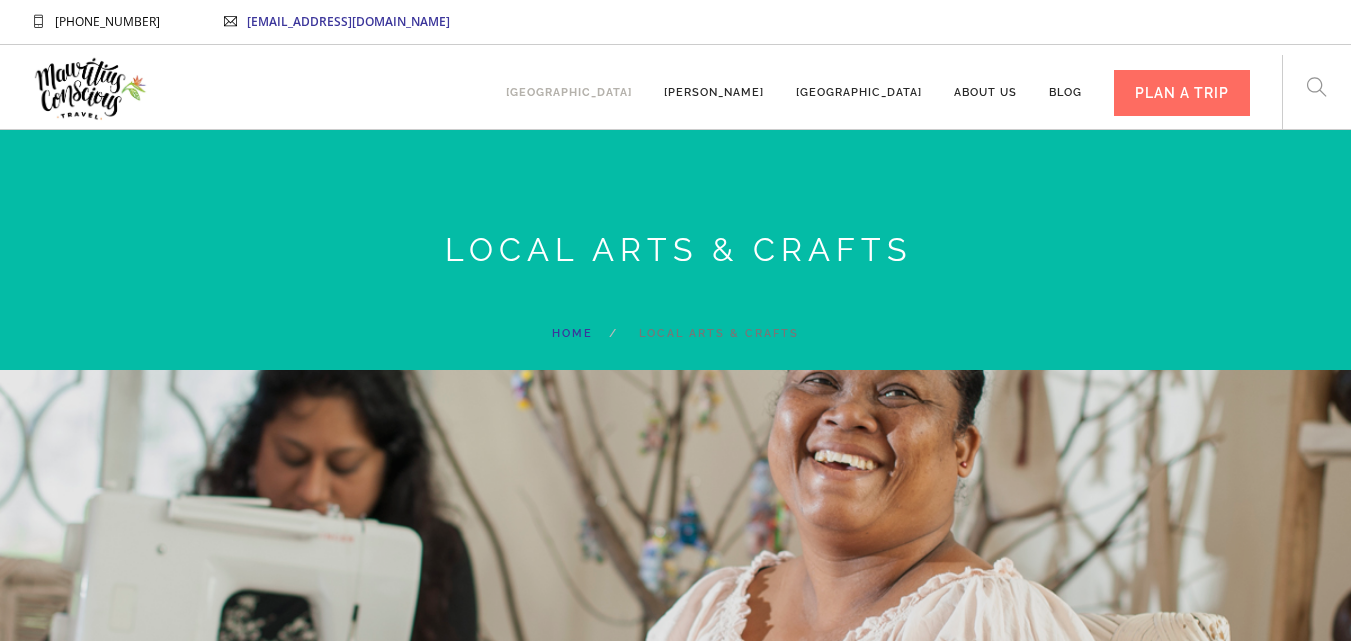 click on "[GEOGRAPHIC_DATA]" at bounding box center (569, 83) 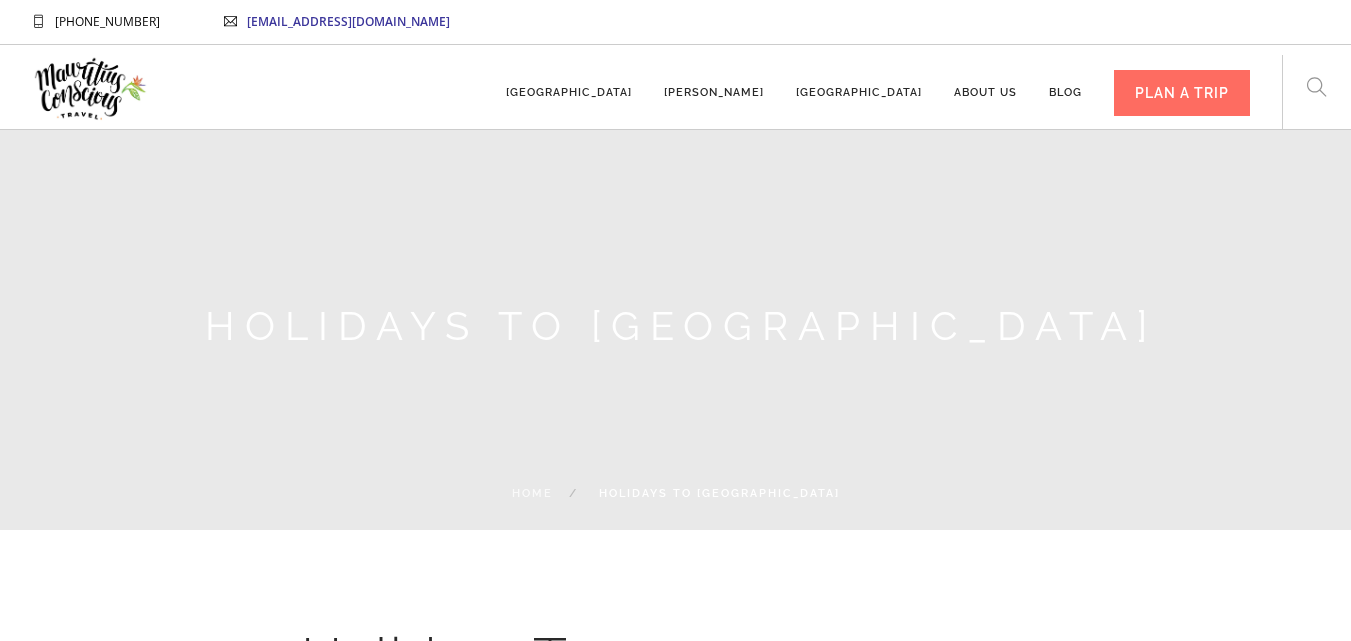 scroll, scrollTop: 0, scrollLeft: 0, axis: both 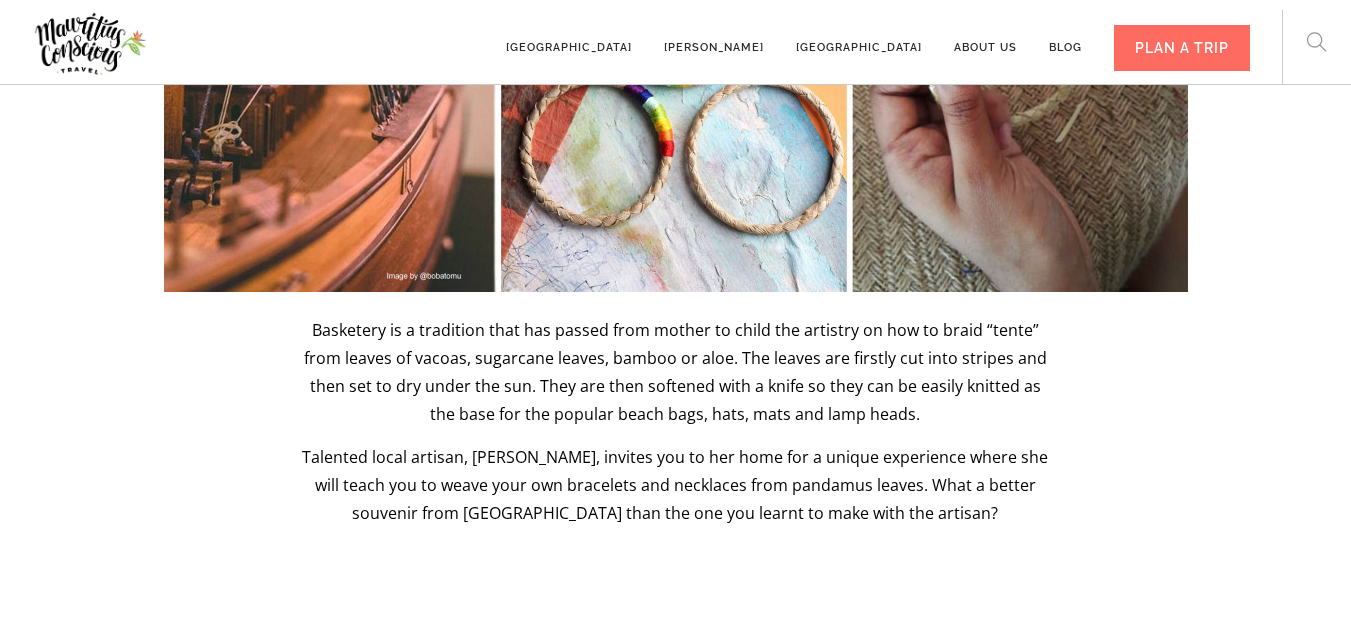 click on "Talented local artisan, [PERSON_NAME], invites you to her home for a unique experience where she will teach you to weave your own bracelets and necklaces from pandamus leaves. What a better souvenir from [GEOGRAPHIC_DATA] than the one you learnt to make with the artisan?" at bounding box center [675, 485] 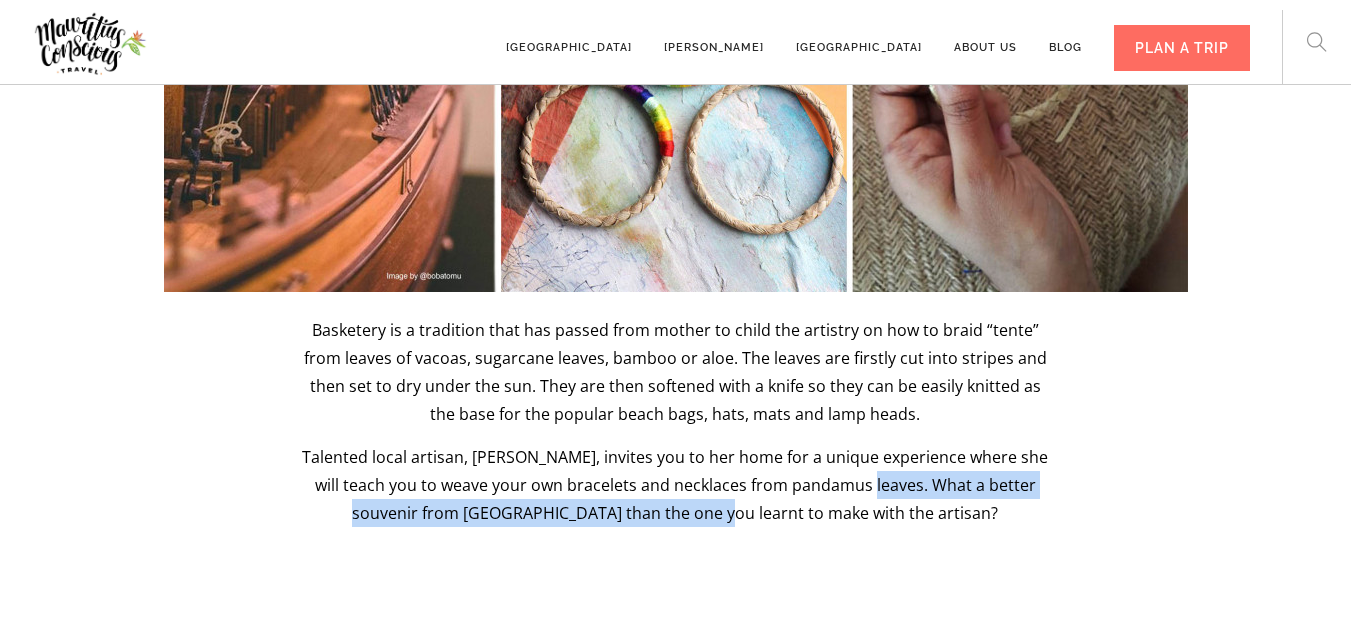 drag, startPoint x: 828, startPoint y: 458, endPoint x: 738, endPoint y: 484, distance: 93.680305 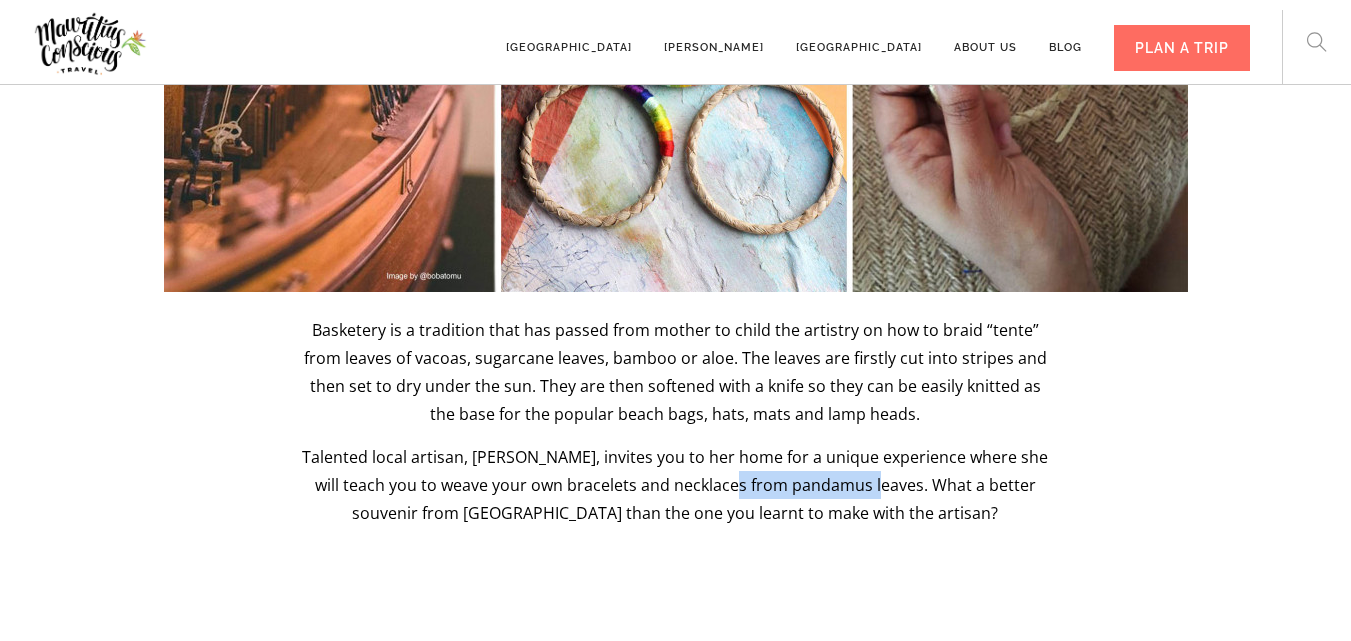 drag, startPoint x: 696, startPoint y: 459, endPoint x: 834, endPoint y: 453, distance: 138.13037 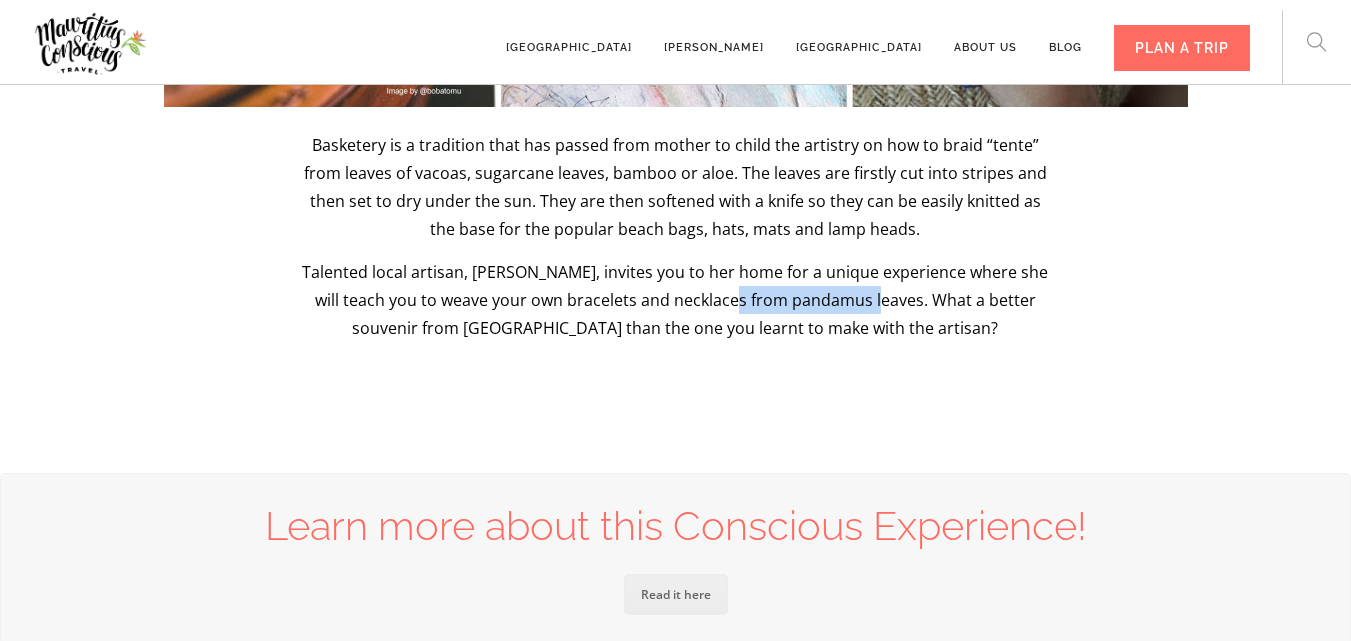 scroll, scrollTop: 4655, scrollLeft: 0, axis: vertical 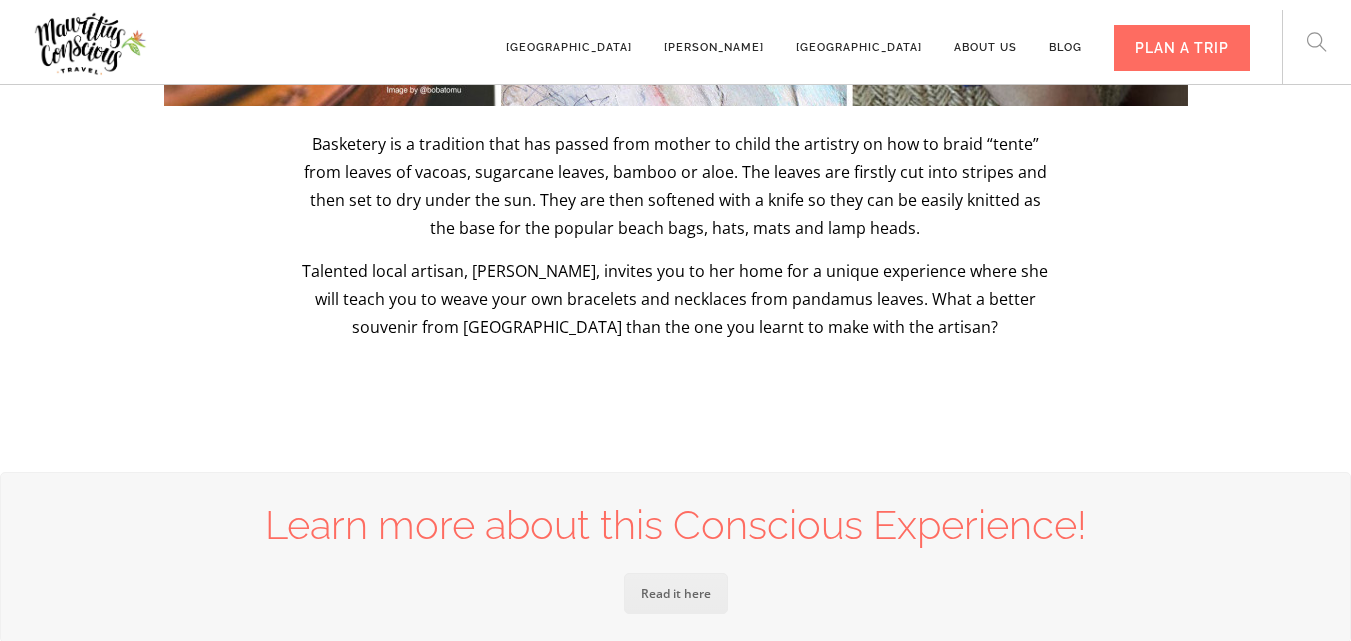 click on "Learn more about this Conscious Experience!
Read it here" at bounding box center (675, 557) 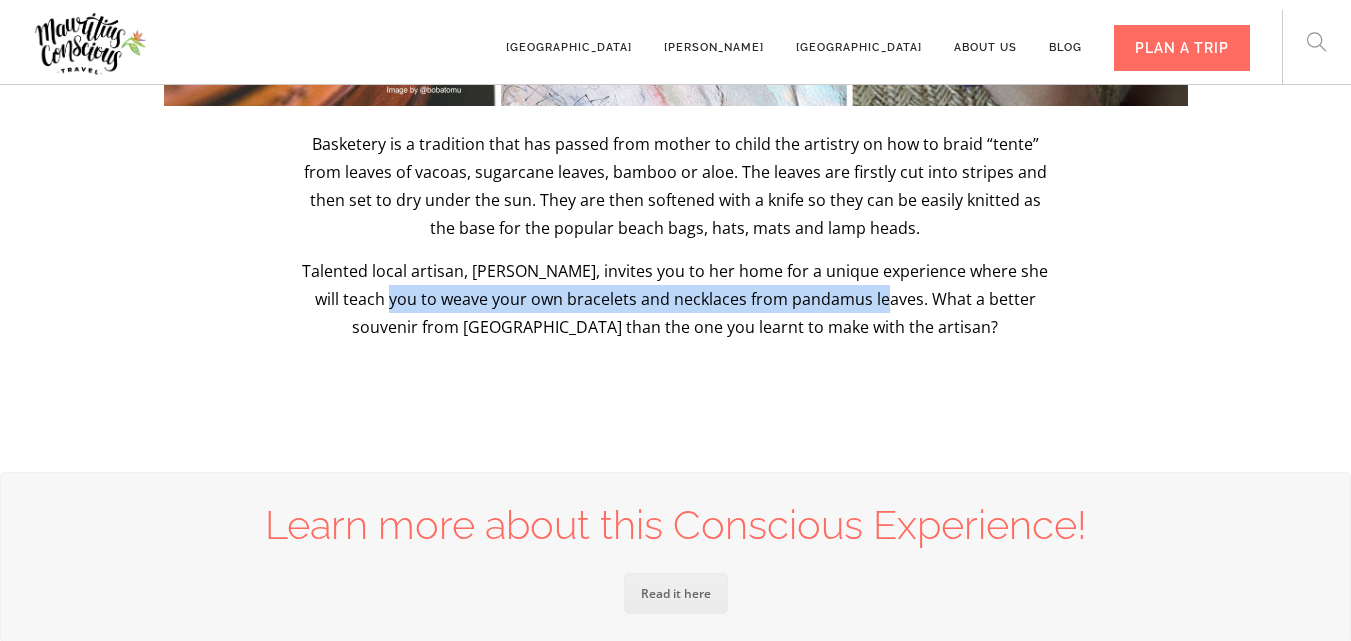 drag, startPoint x: 349, startPoint y: 273, endPoint x: 838, endPoint y: 270, distance: 489.00922 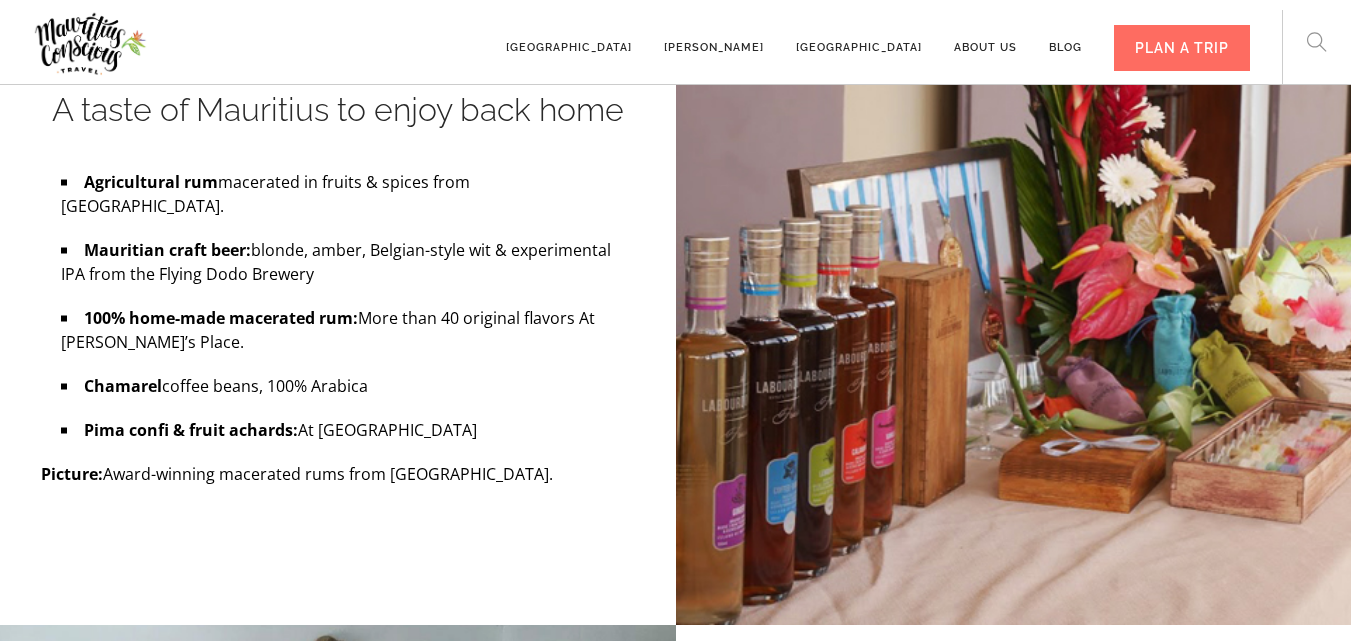 scroll, scrollTop: 8957, scrollLeft: 0, axis: vertical 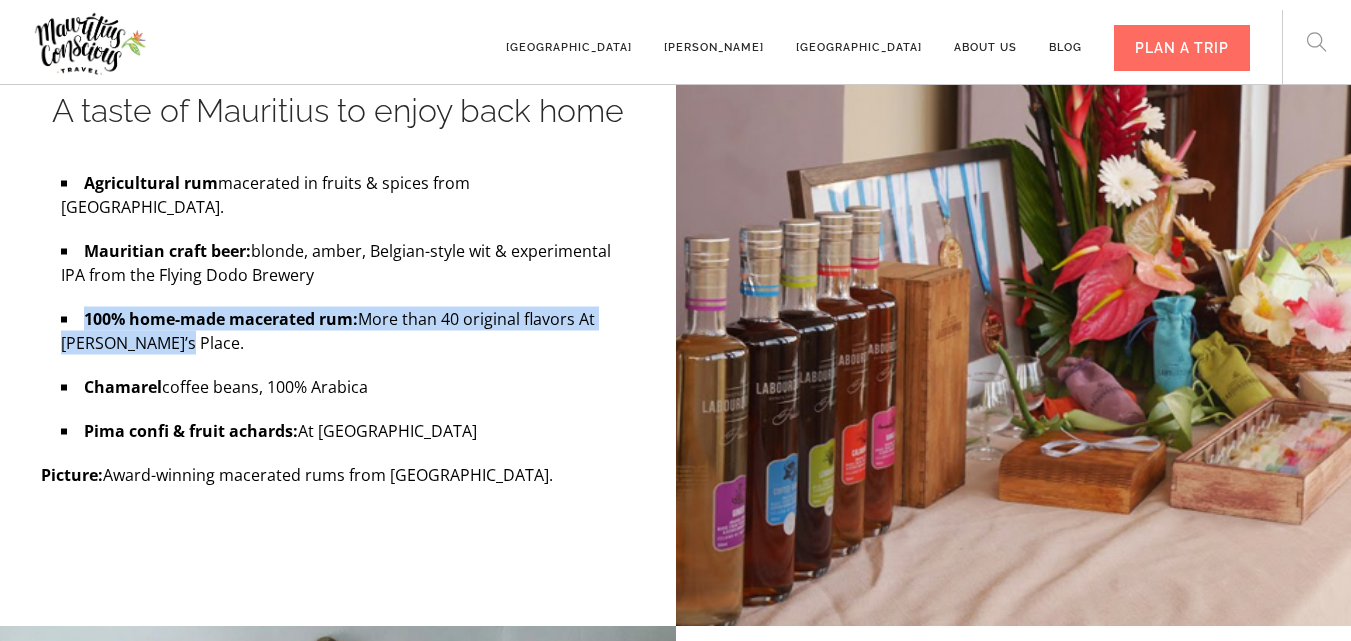 drag, startPoint x: 87, startPoint y: 258, endPoint x: 383, endPoint y: 285, distance: 297.22888 